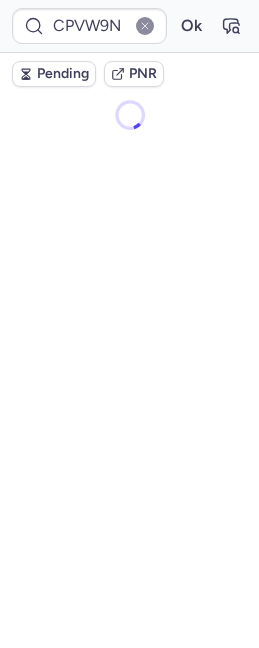 scroll, scrollTop: 0, scrollLeft: 0, axis: both 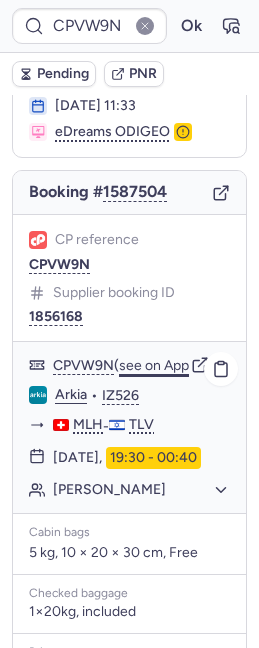 click on "see on App" 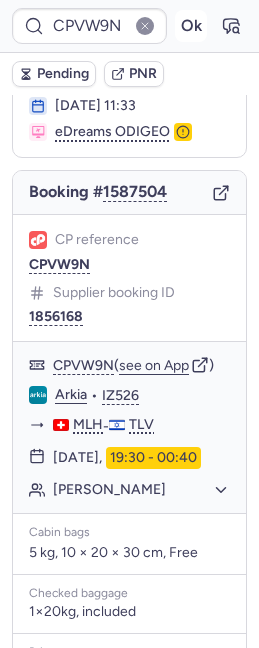 click on "Ok" at bounding box center [191, 26] 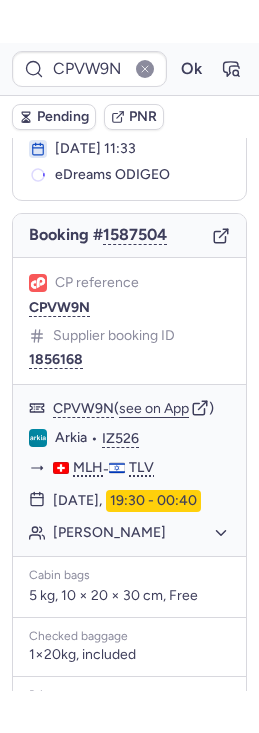 scroll, scrollTop: 0, scrollLeft: 0, axis: both 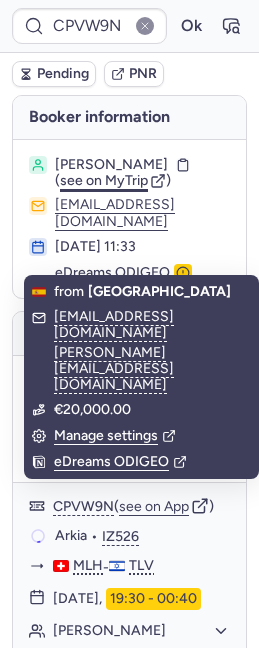 click on "see on MyTrip" at bounding box center [104, 180] 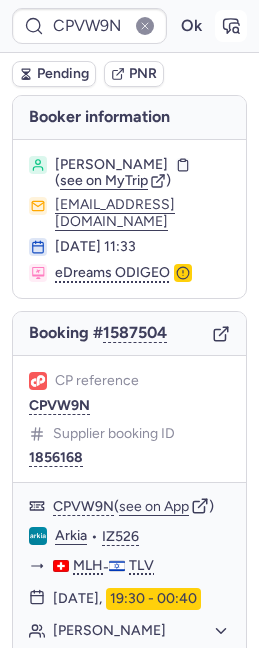 click 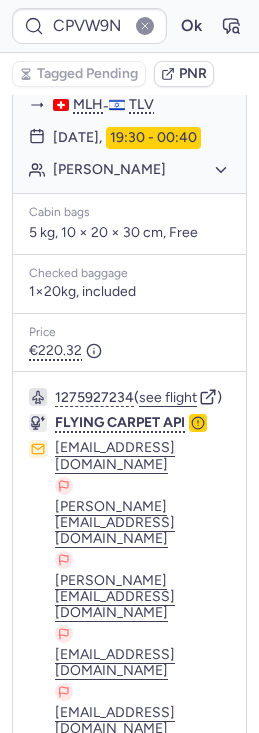 scroll, scrollTop: 522, scrollLeft: 0, axis: vertical 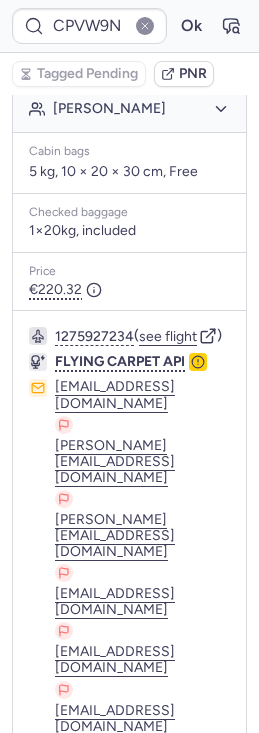 click 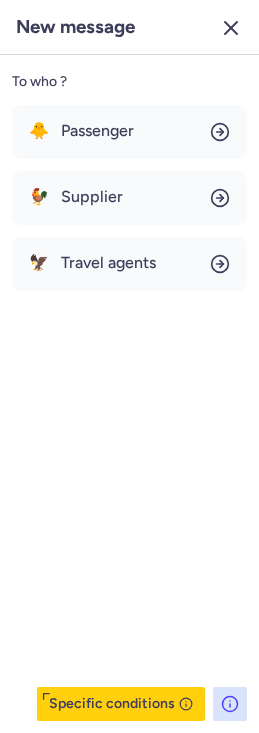 click 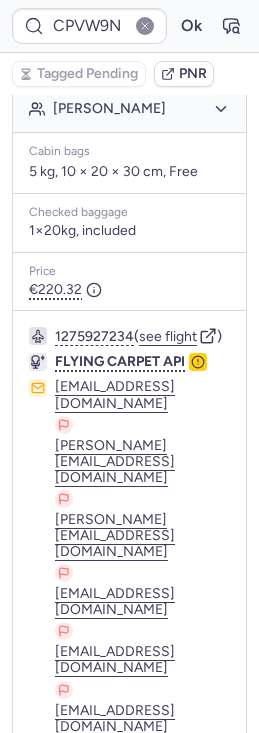 click 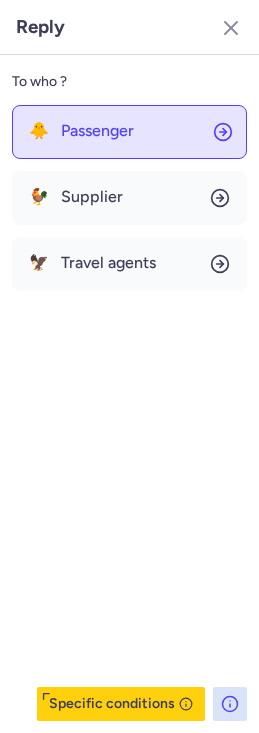 click on "🐥 Passenger" 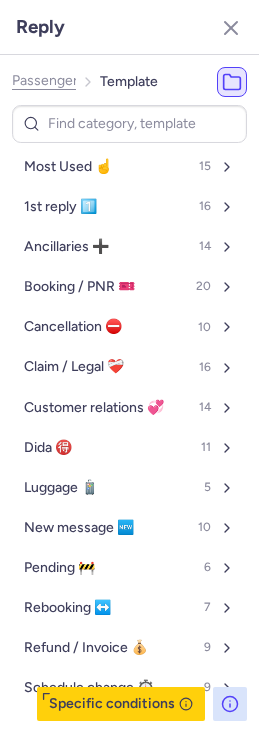click on "Most Used ☝️ 15 1st reply 1️⃣ 16 Ancillaries ➕ 14 Booking / PNR 🎫 20 Cancellation ⛔️ 10 Claim / Legal ❤️‍🩹 16 Customer relations 💞 14 Dida 🉐 11 Luggage 🧳 5 New message 🆕 10 Pending 🚧 6 Rebooking ↔️ 7 Refund / Invoice 💰 9 Schedule change ⏱️ 9" at bounding box center [129, 427] 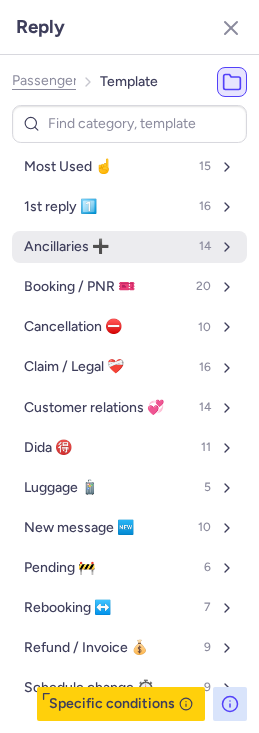 click on "Ancillaries ➕ 14" at bounding box center [129, 247] 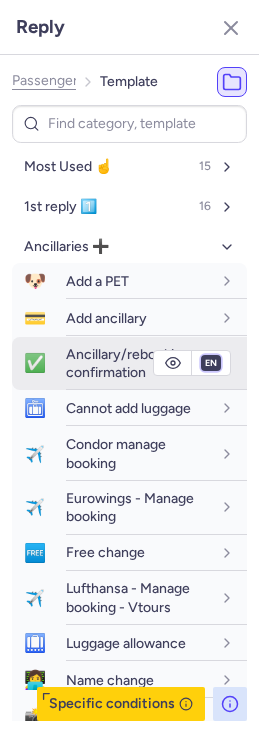 click on "fr en de nl pt es it ru" at bounding box center [211, 363] 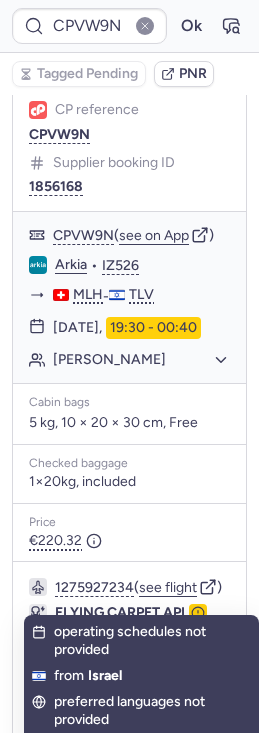 scroll, scrollTop: 0, scrollLeft: 0, axis: both 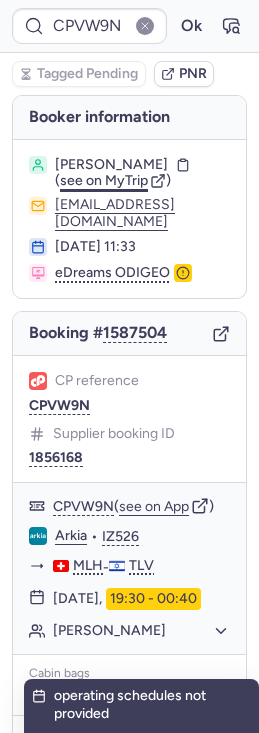 click on "see on MyTrip" at bounding box center [104, 180] 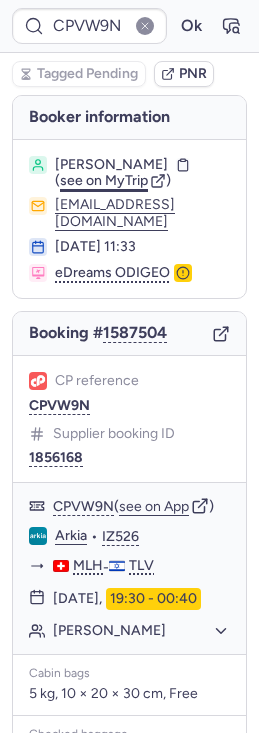 click on "see on MyTrip" at bounding box center (104, 180) 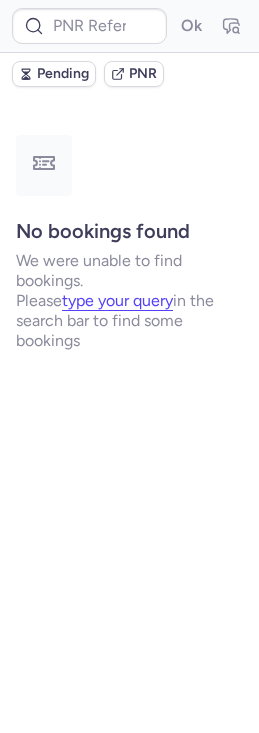 type on "CPKWCM" 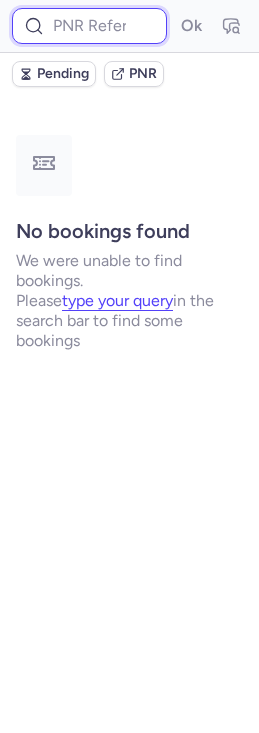click at bounding box center (89, 26) 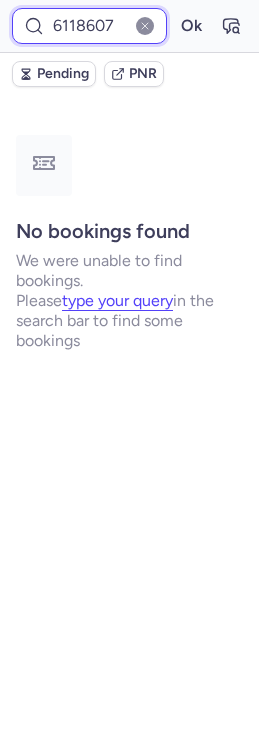 type on "6118607" 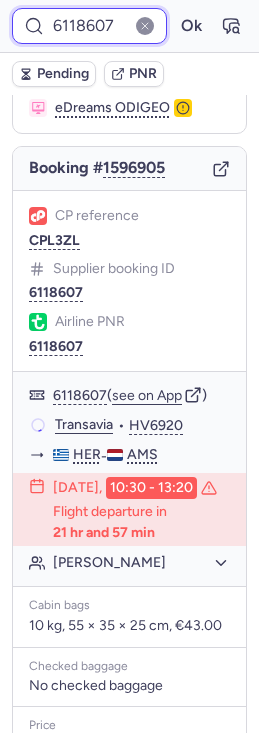 scroll, scrollTop: 207, scrollLeft: 0, axis: vertical 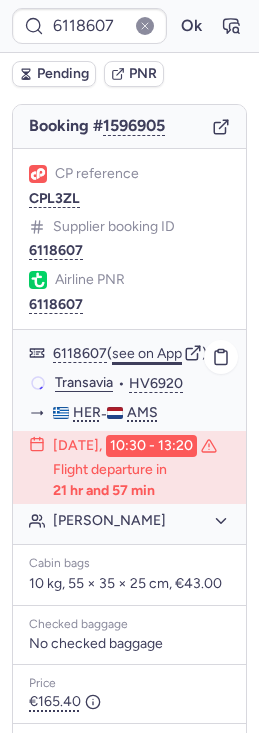 click on "see on App" 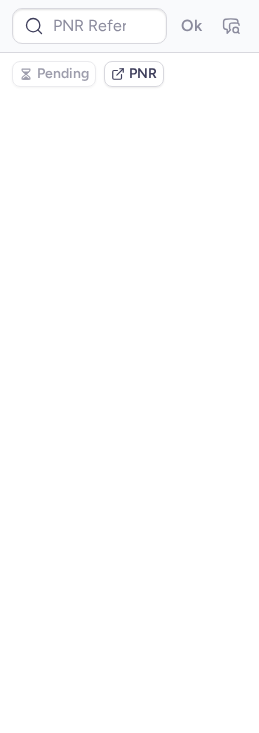 scroll, scrollTop: 0, scrollLeft: 0, axis: both 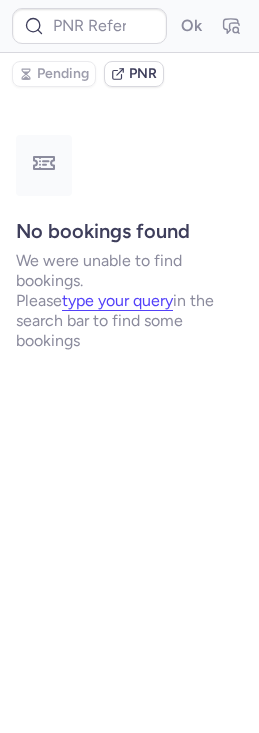 type on "CPVW9N" 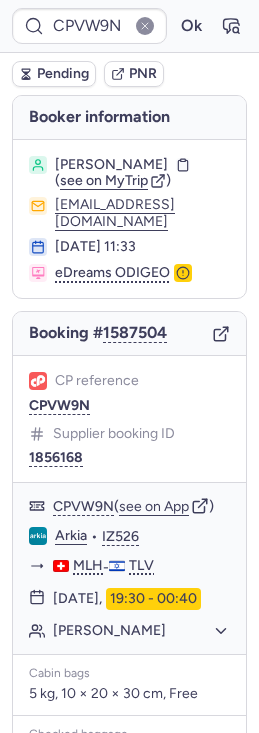 type on "CPEVPF" 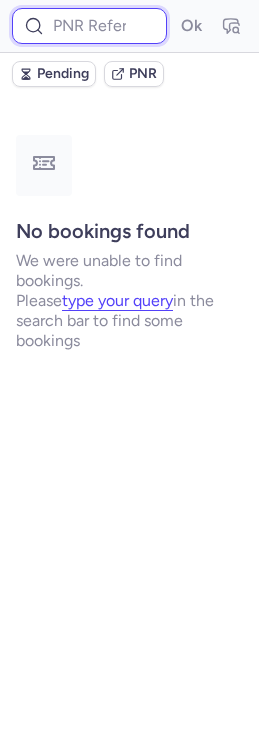 click at bounding box center (89, 26) 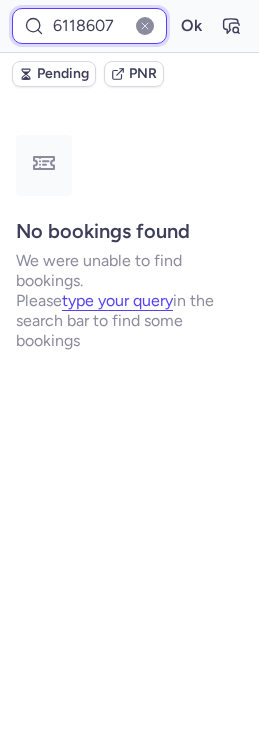 type on "6118607" 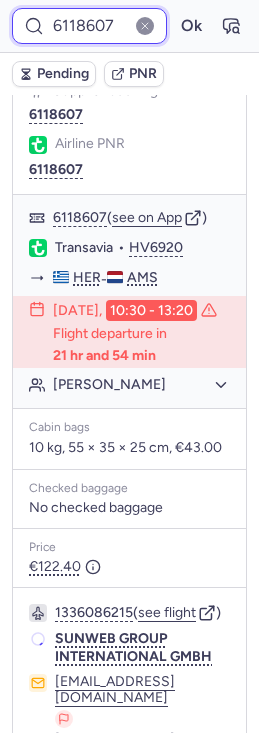 scroll, scrollTop: 549, scrollLeft: 0, axis: vertical 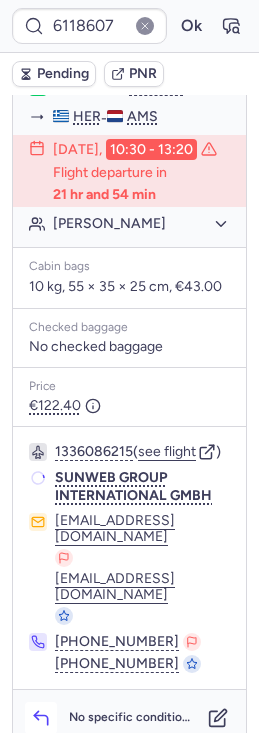 click 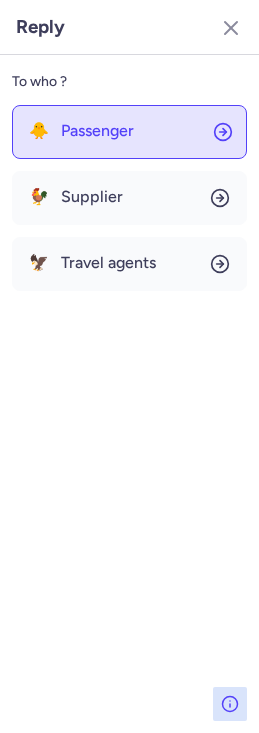 click on "Passenger" at bounding box center [97, 131] 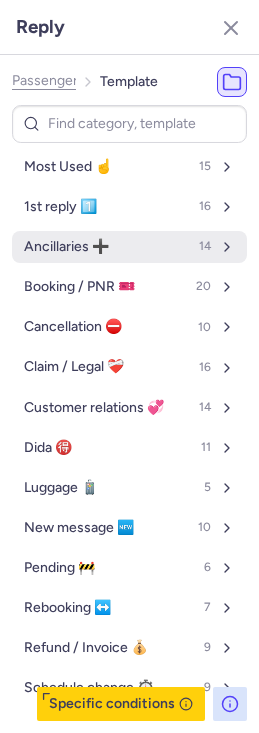 click on "Ancillaries ➕" at bounding box center [66, 247] 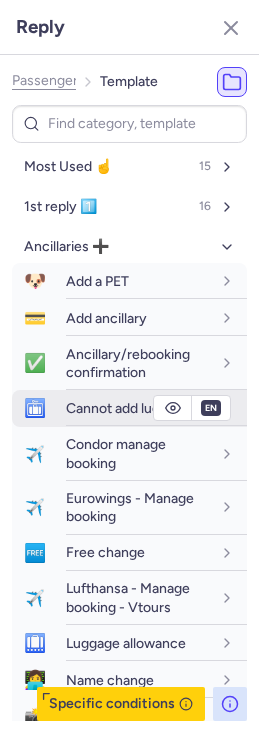 click on "Cannot add luggage" at bounding box center [128, 408] 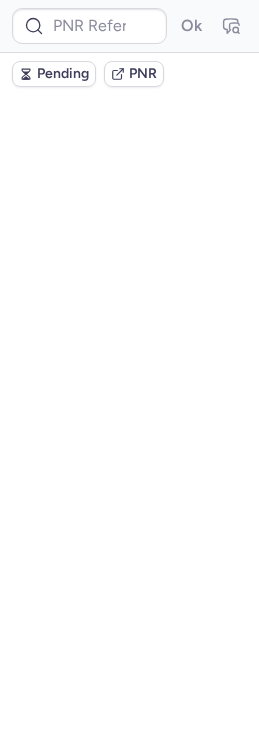 scroll, scrollTop: 0, scrollLeft: 0, axis: both 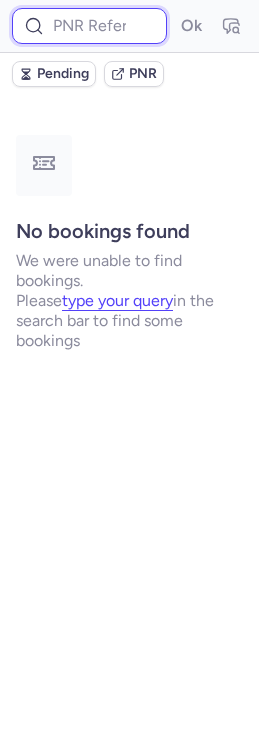 click at bounding box center (89, 26) 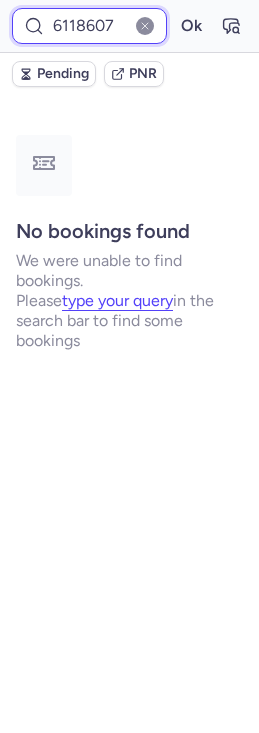 type on "6118607" 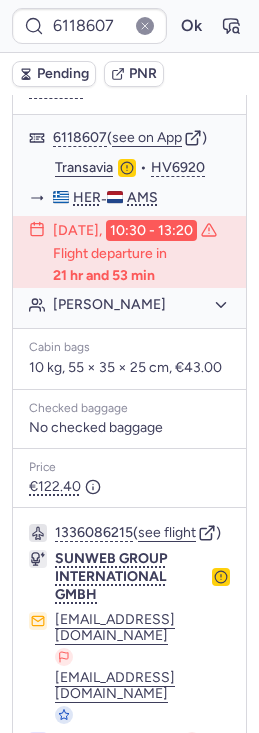 scroll, scrollTop: 567, scrollLeft: 0, axis: vertical 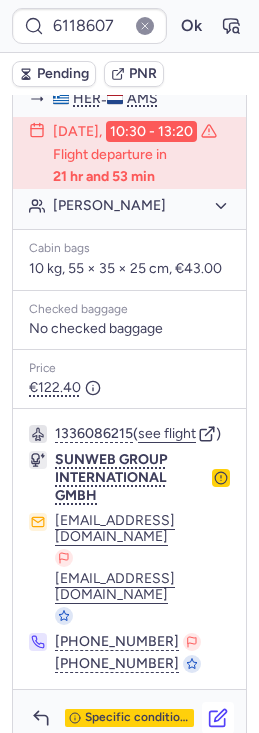 click at bounding box center (218, 718) 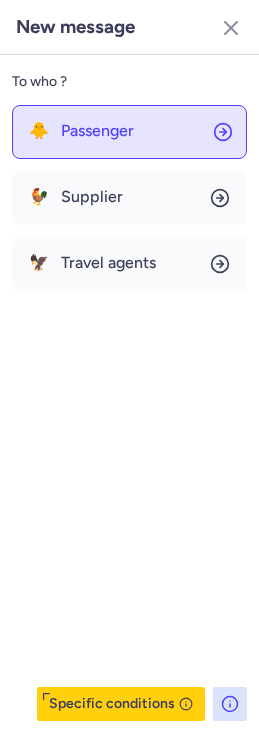 click on "🐥 Passenger" 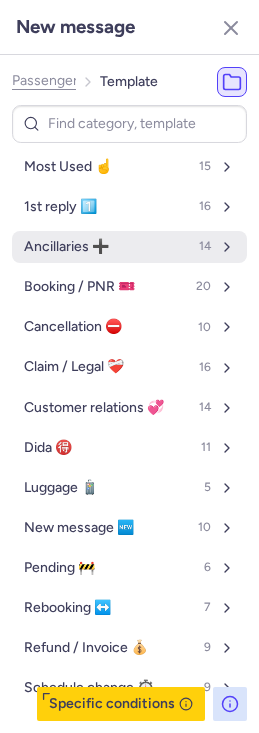 click on "Ancillaries ➕ 14" at bounding box center (129, 247) 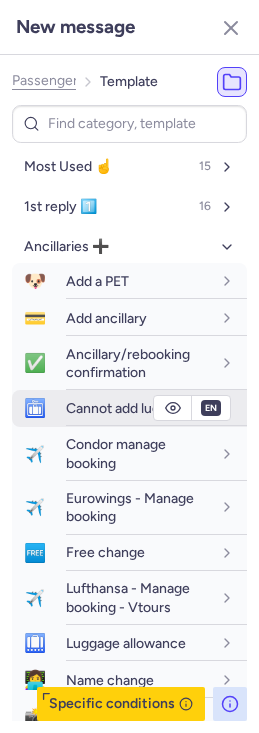 click on "Cannot add luggage" at bounding box center (128, 408) 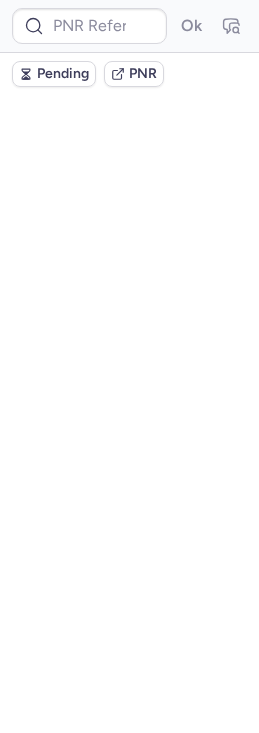 scroll, scrollTop: 0, scrollLeft: 0, axis: both 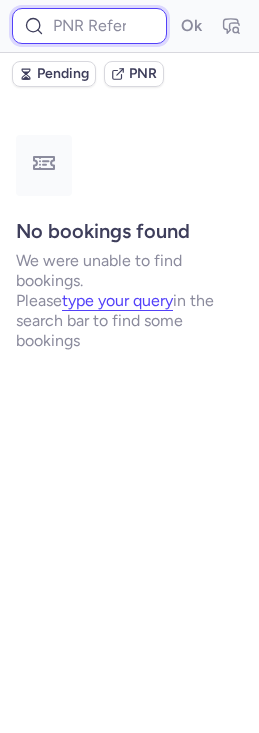 click at bounding box center [89, 26] 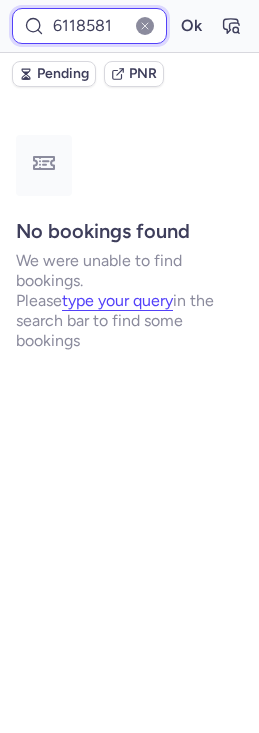type on "6118581" 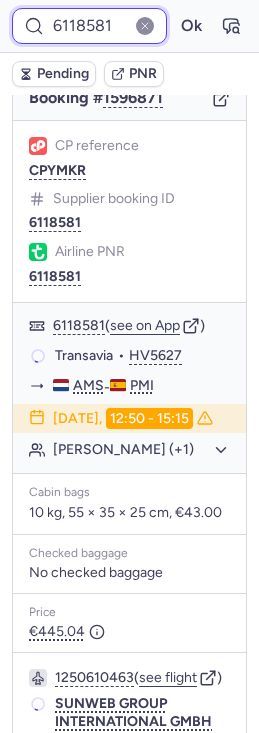 scroll, scrollTop: 248, scrollLeft: 0, axis: vertical 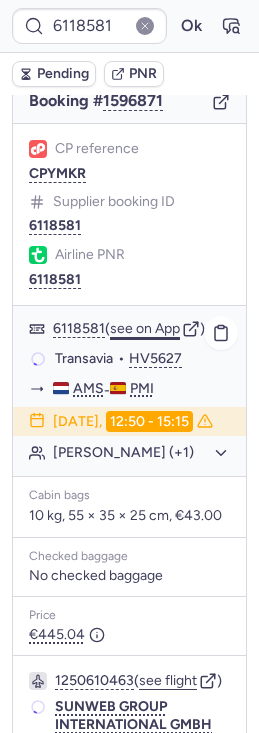 click on "see on App" 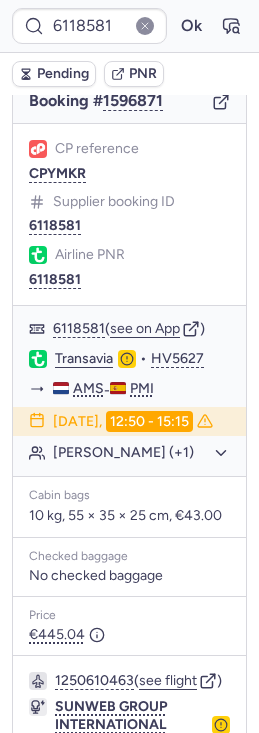 scroll, scrollTop: 525, scrollLeft: 0, axis: vertical 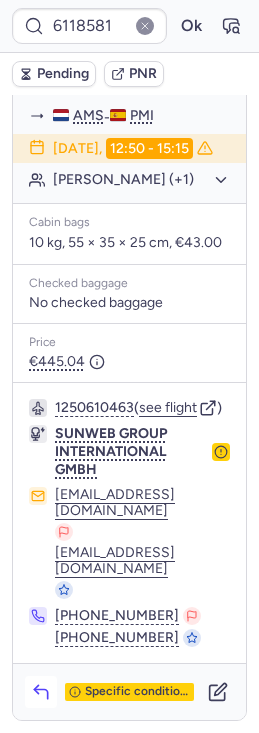 click at bounding box center [41, 692] 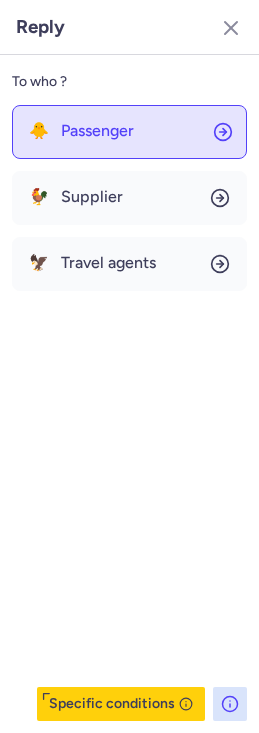click on "🐥 Passenger" 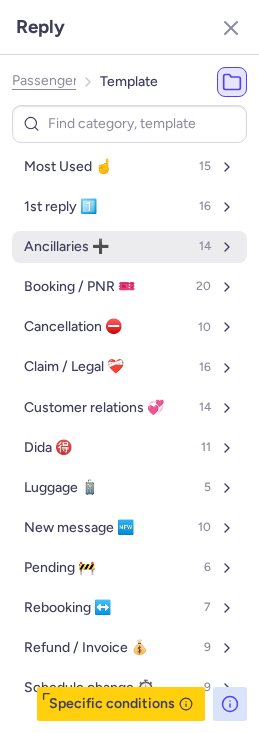 click on "Ancillaries ➕" at bounding box center [66, 247] 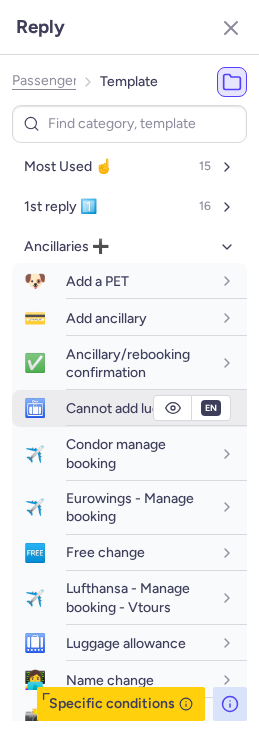 click on "Cannot add luggage" at bounding box center [138, 408] 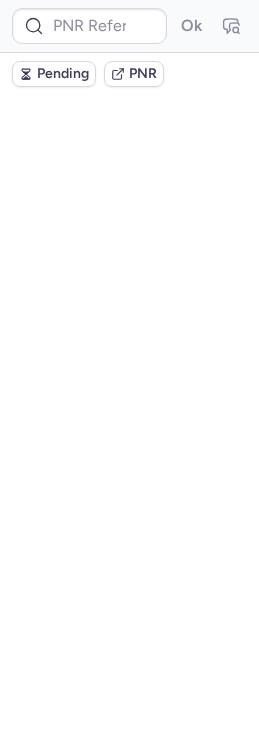 scroll, scrollTop: 0, scrollLeft: 0, axis: both 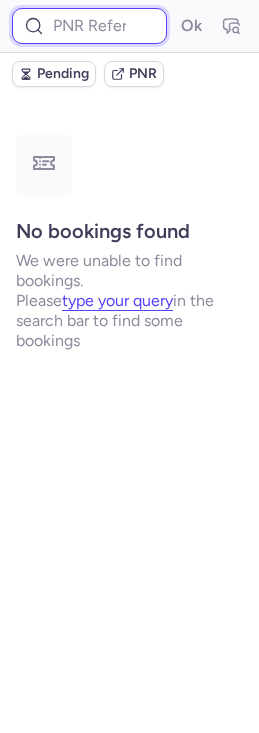 click at bounding box center [89, 26] 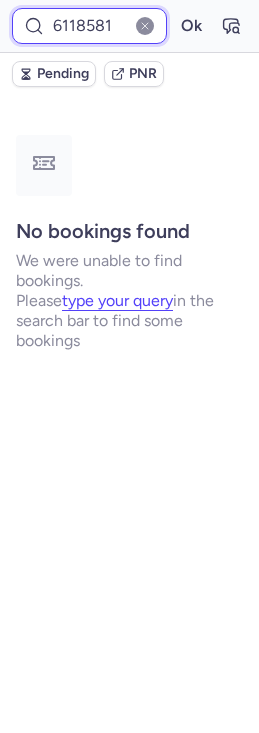 type on "6118581" 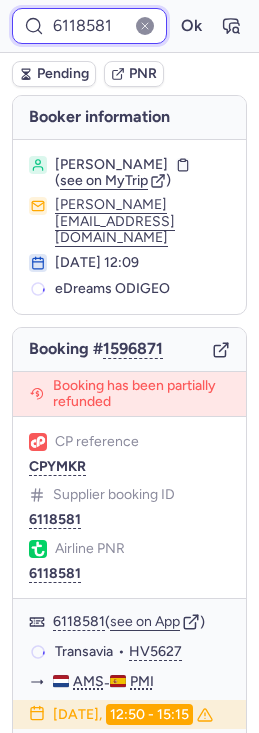 scroll, scrollTop: 552, scrollLeft: 0, axis: vertical 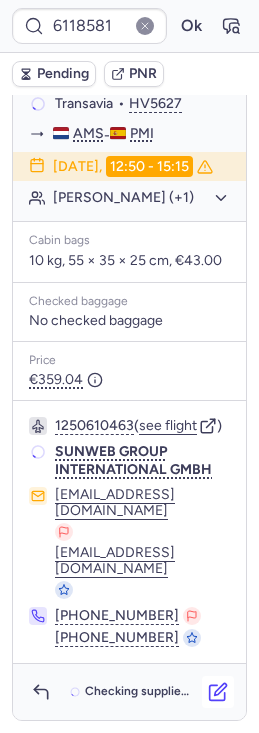 click 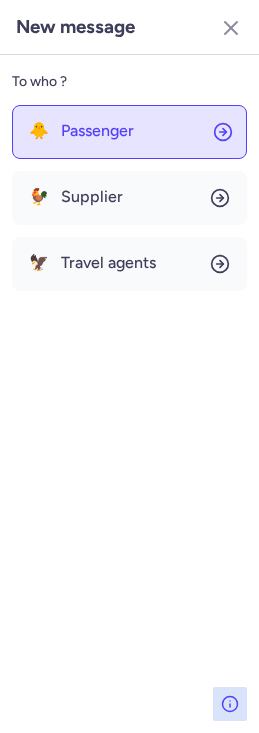 click on "🐥 Passenger" 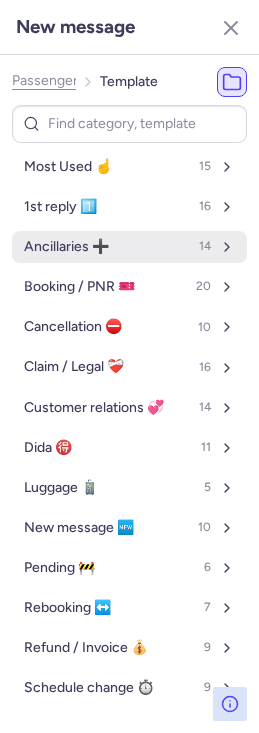 click on "Ancillaries ➕ 14" at bounding box center (129, 247) 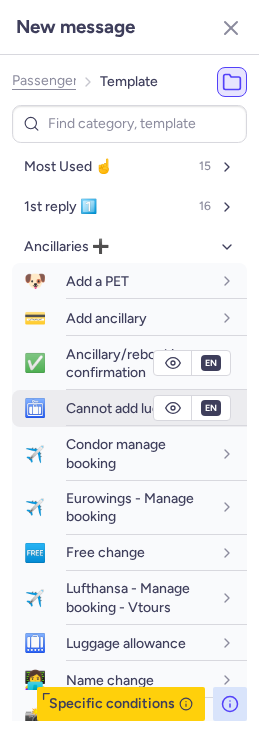 drag, startPoint x: 91, startPoint y: 358, endPoint x: 107, endPoint y: 403, distance: 47.759815 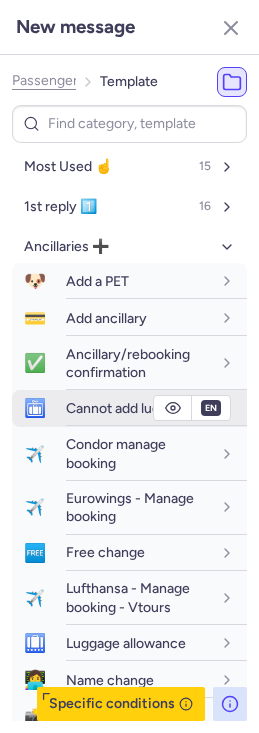 click on "Cannot add luggage" at bounding box center (128, 408) 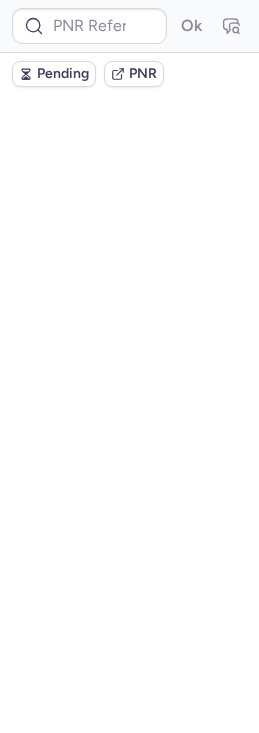 scroll, scrollTop: 0, scrollLeft: 0, axis: both 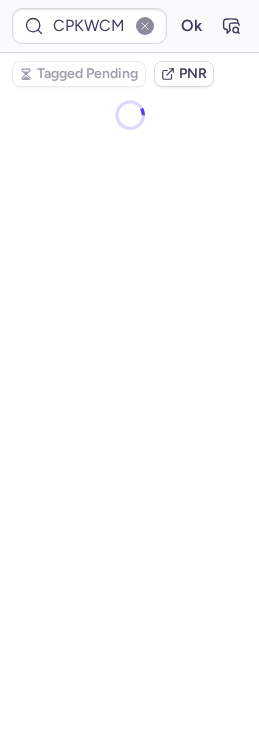 type on "CPNLXV" 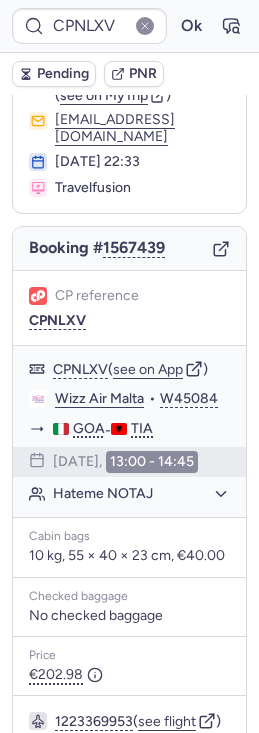 scroll, scrollTop: 50, scrollLeft: 0, axis: vertical 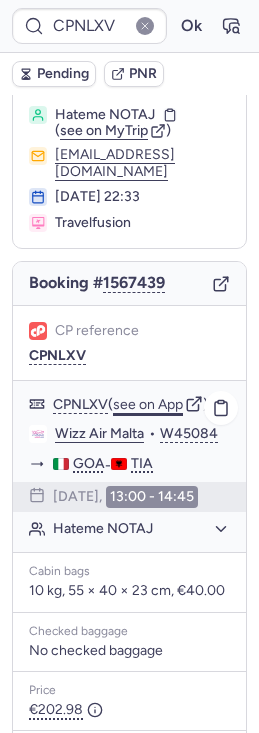 click on "see on App" 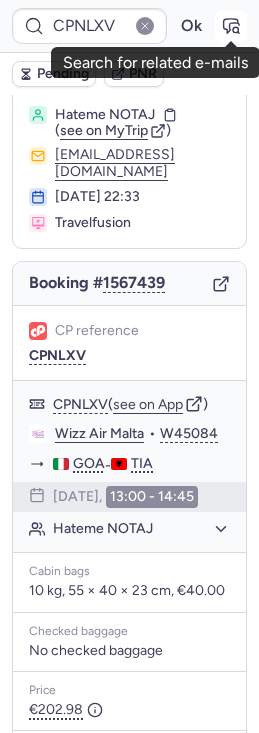 click 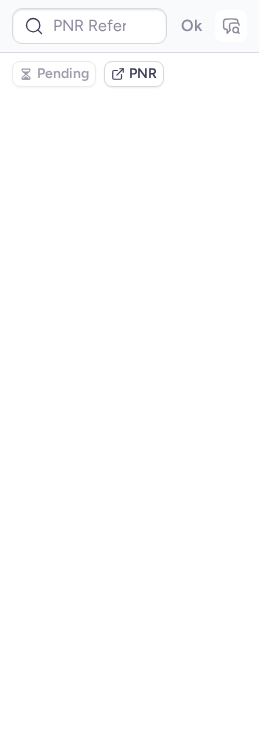 scroll, scrollTop: 0, scrollLeft: 0, axis: both 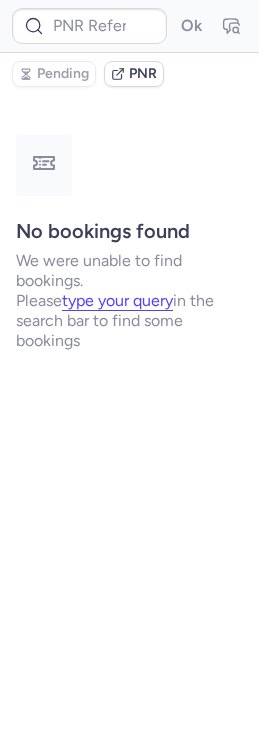type on "CPNLXV" 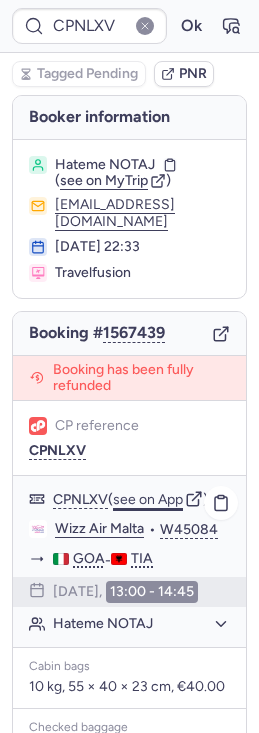click on "see on App" 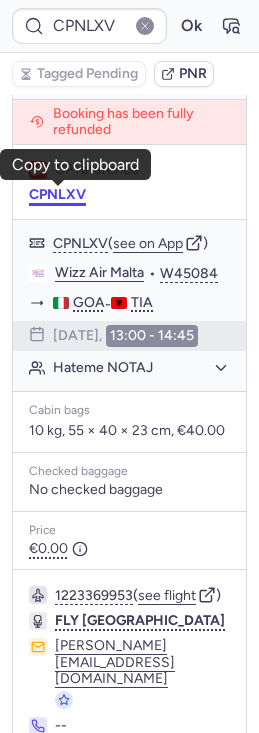 scroll, scrollTop: 269, scrollLeft: 0, axis: vertical 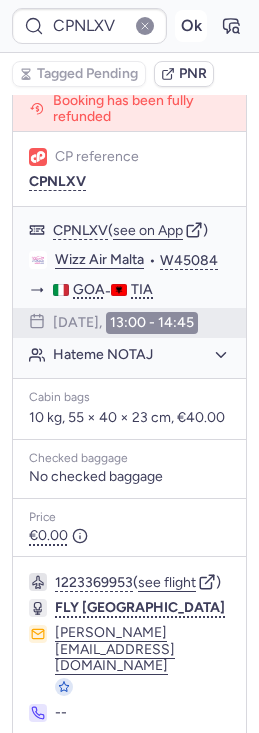 click on "Ok" at bounding box center [191, 26] 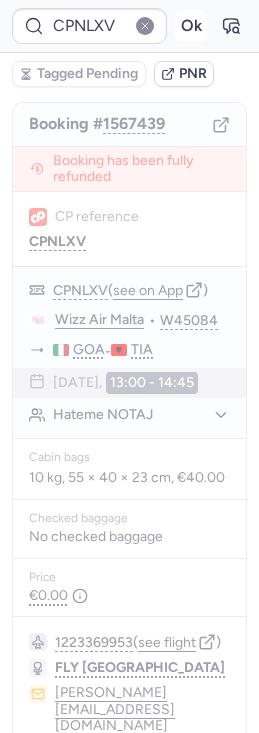 click on "Ok" at bounding box center (191, 26) 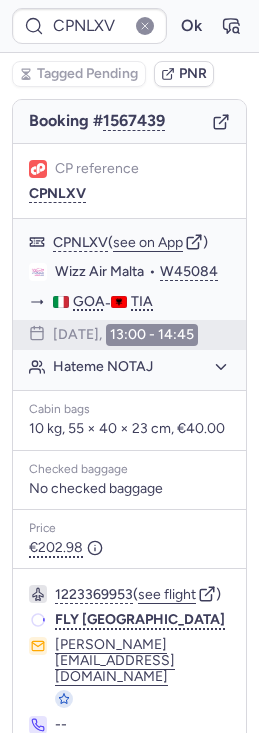 scroll, scrollTop: 257, scrollLeft: 0, axis: vertical 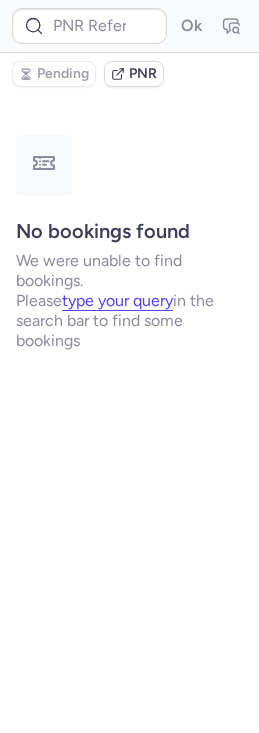 type on "CPLSF7" 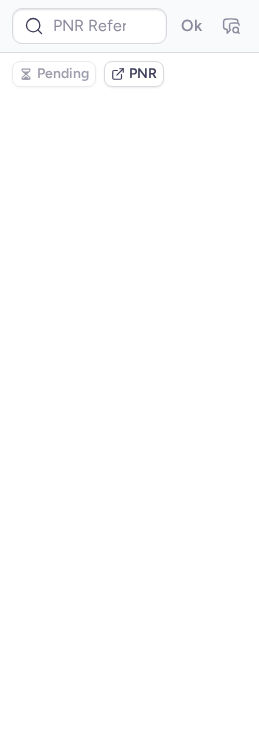 scroll, scrollTop: 0, scrollLeft: 0, axis: both 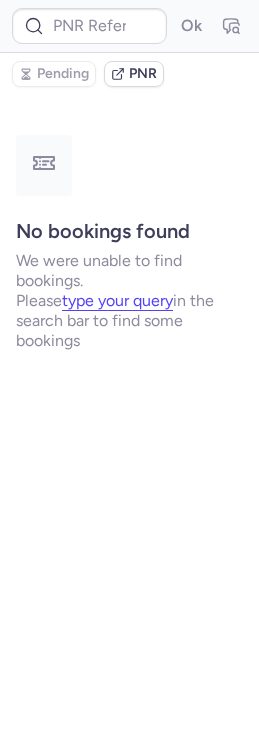 type on "CPADC4" 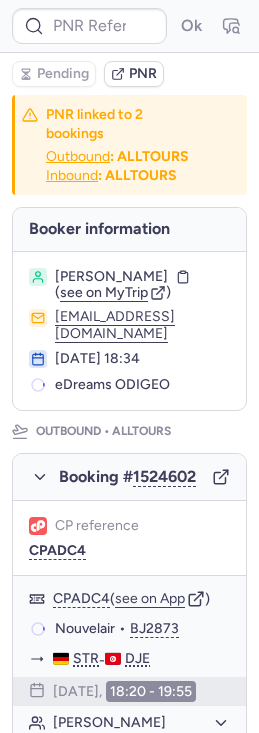 type on "CPI36N" 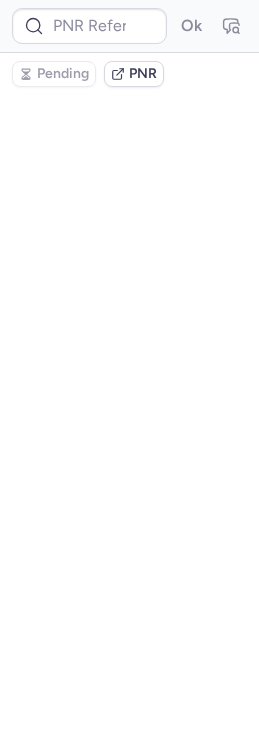 scroll, scrollTop: 0, scrollLeft: 0, axis: both 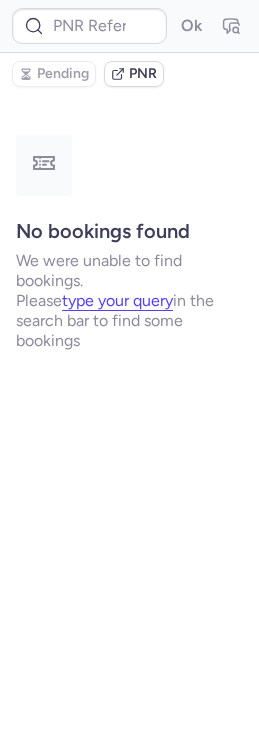 type on "CPPFHC" 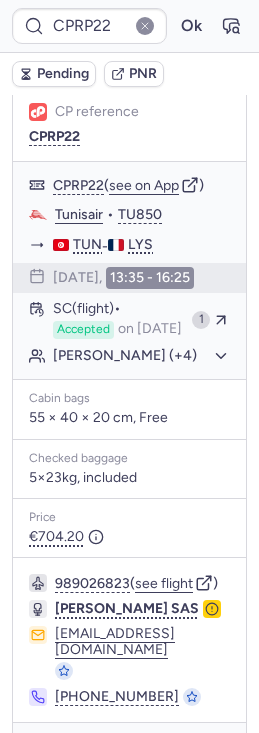 scroll, scrollTop: 339, scrollLeft: 0, axis: vertical 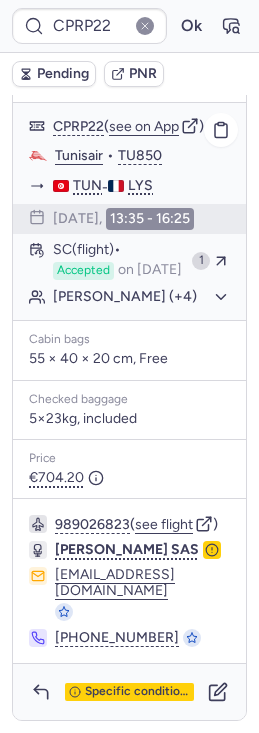 type on "CPHKWN" 